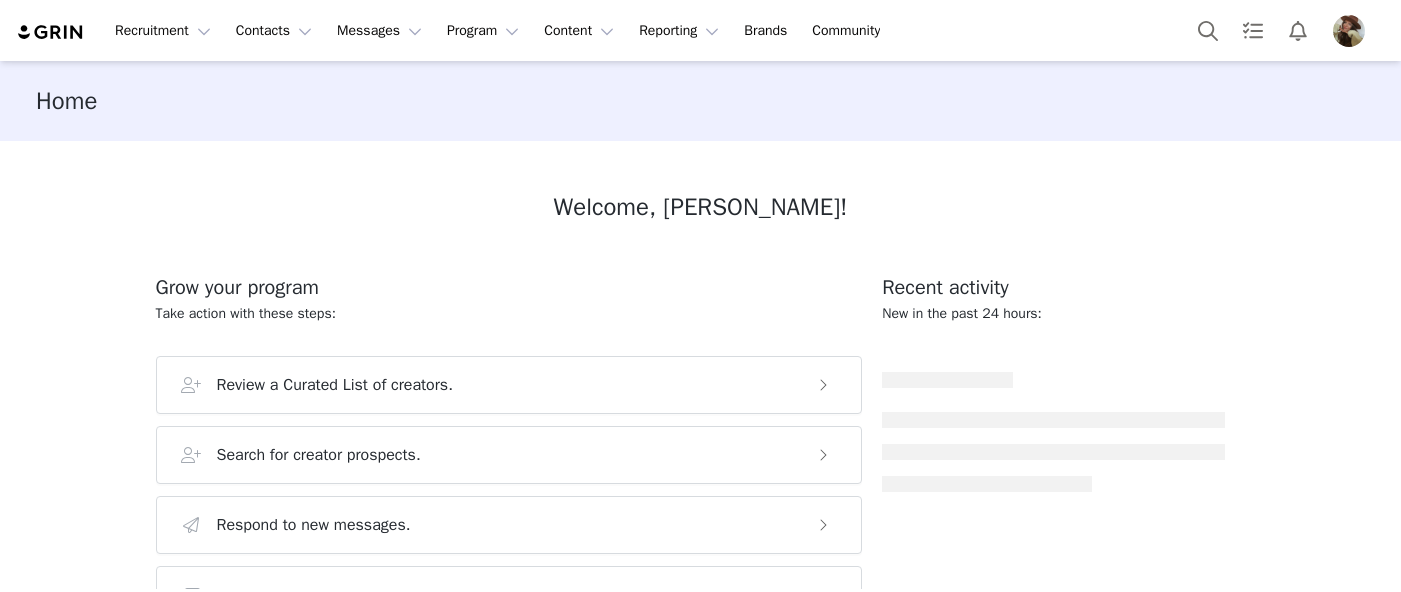 scroll, scrollTop: 0, scrollLeft: 0, axis: both 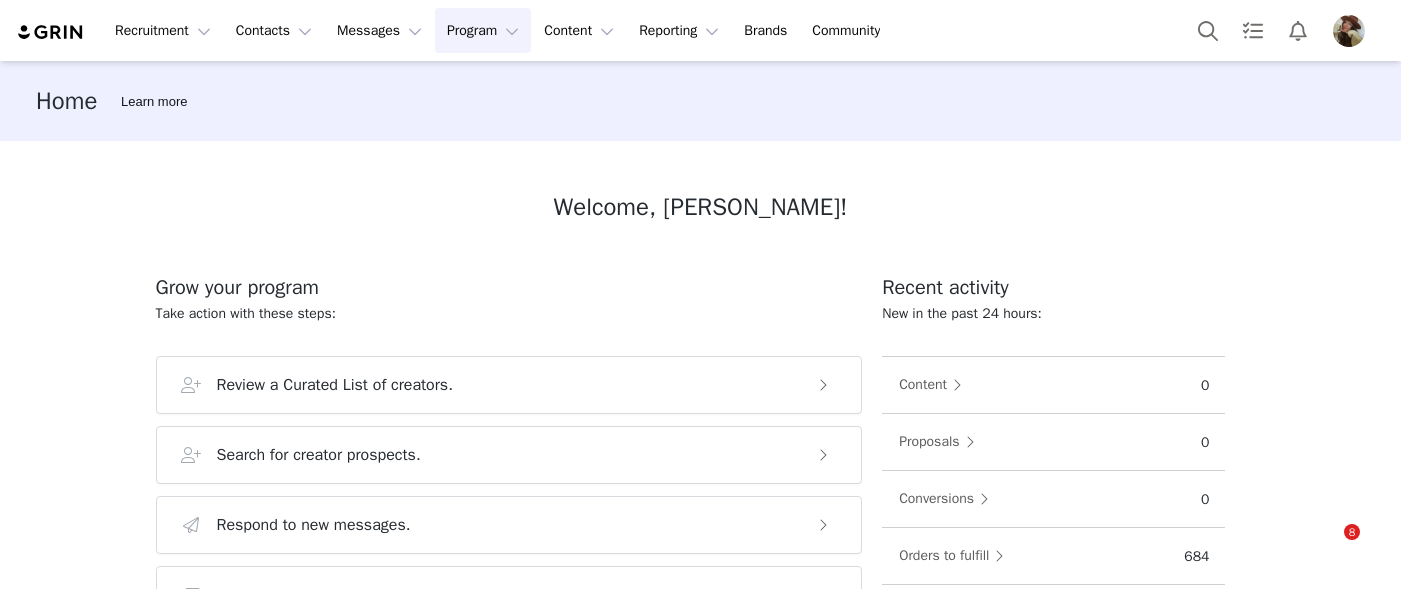 click on "Program Program" at bounding box center (483, 30) 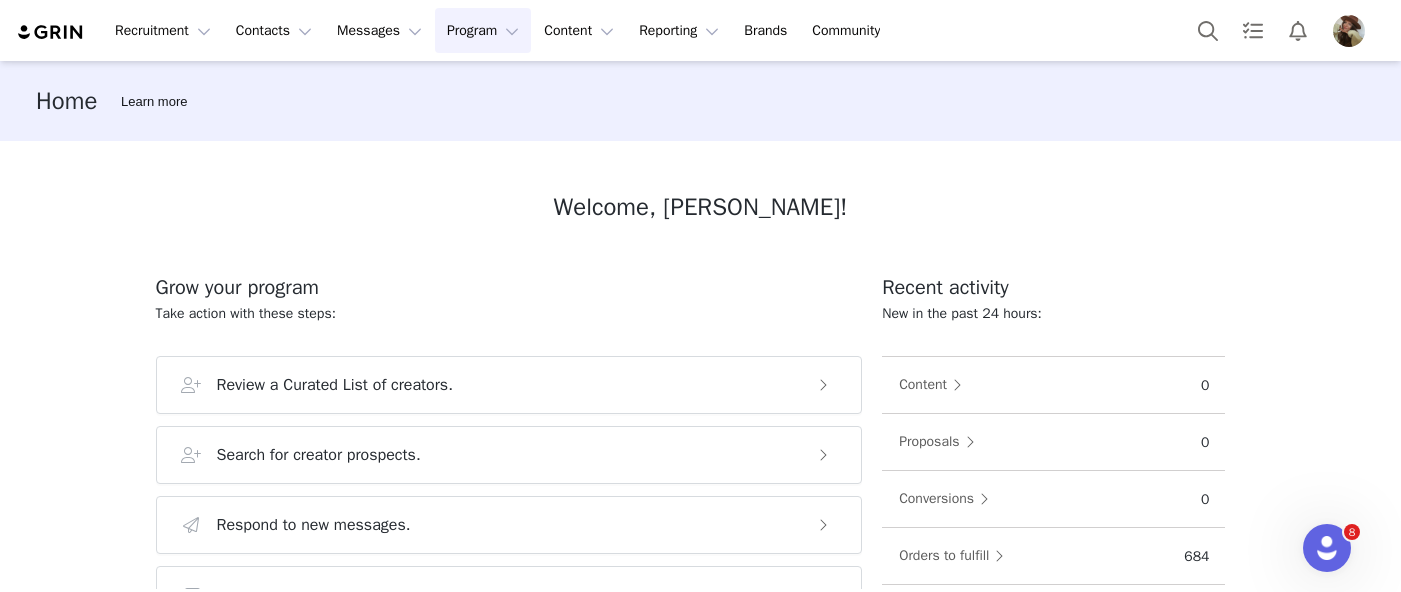 scroll, scrollTop: 0, scrollLeft: 0, axis: both 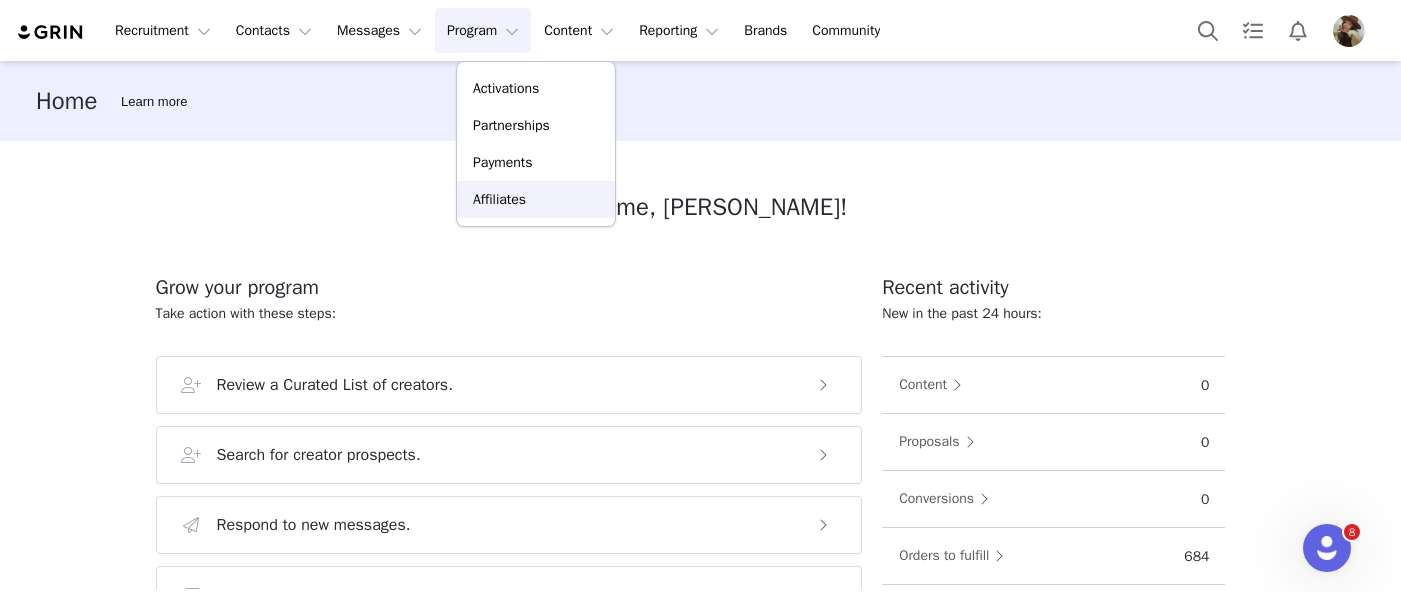 click on "Affiliates" at bounding box center (499, 199) 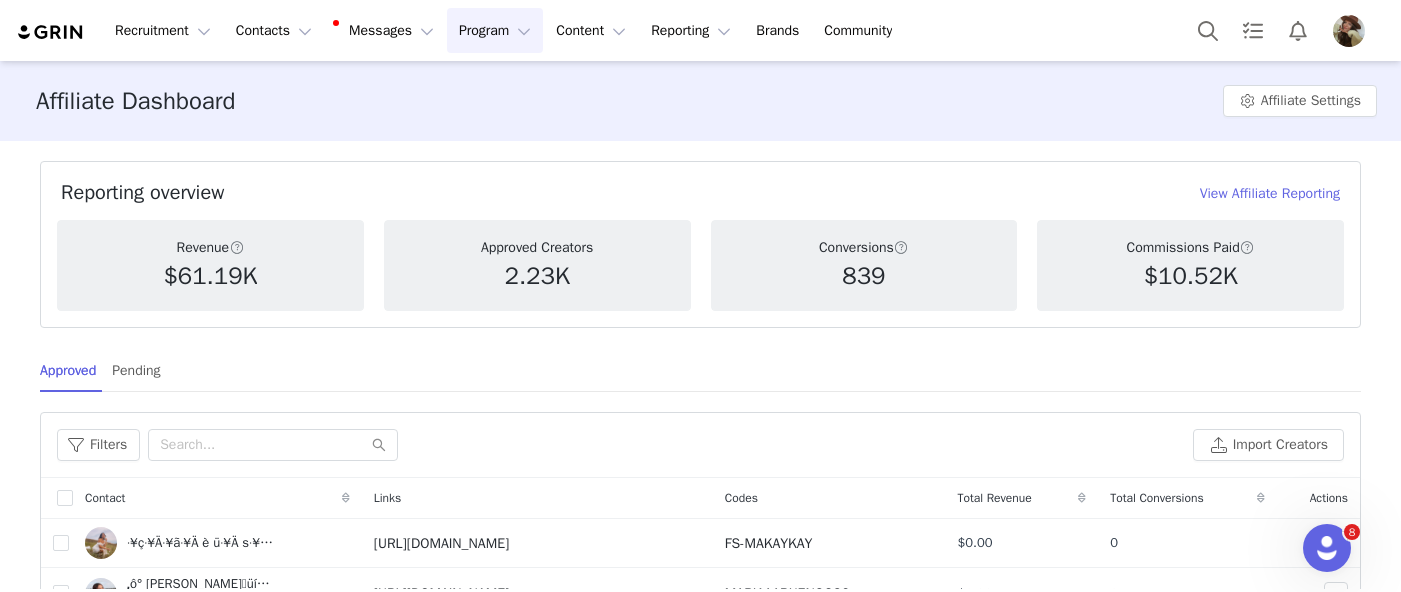 click on "Program Program" at bounding box center [495, 30] 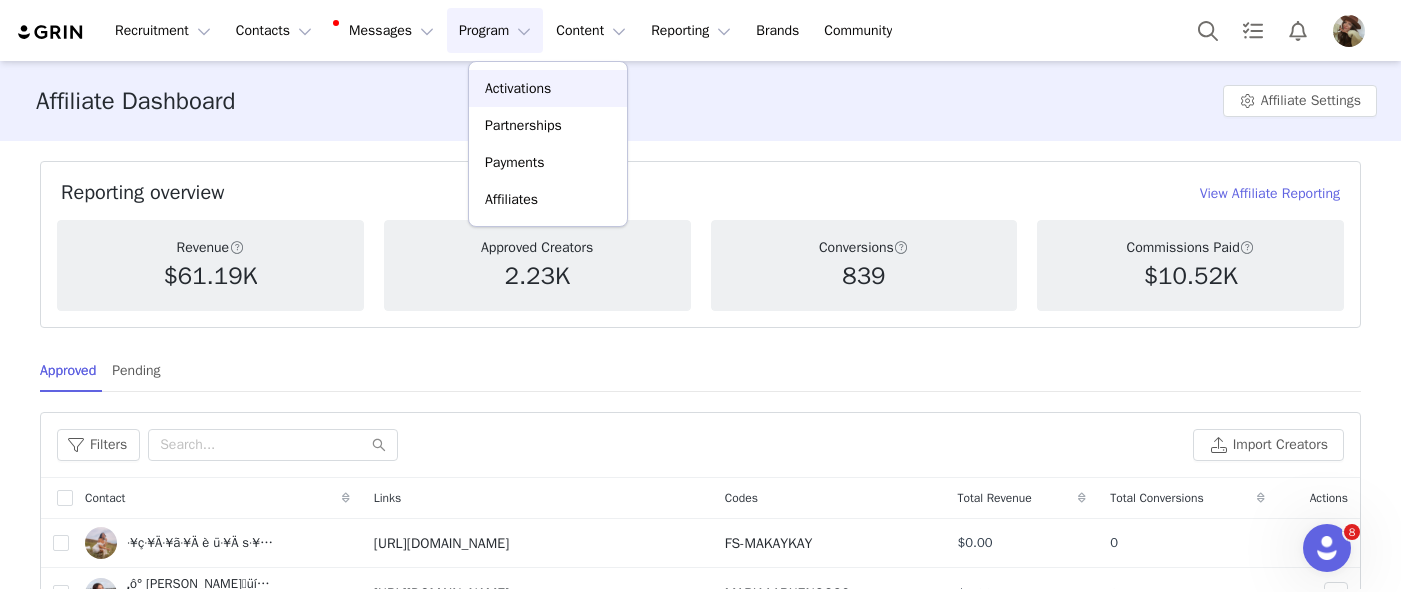 click on "Activations" at bounding box center (518, 88) 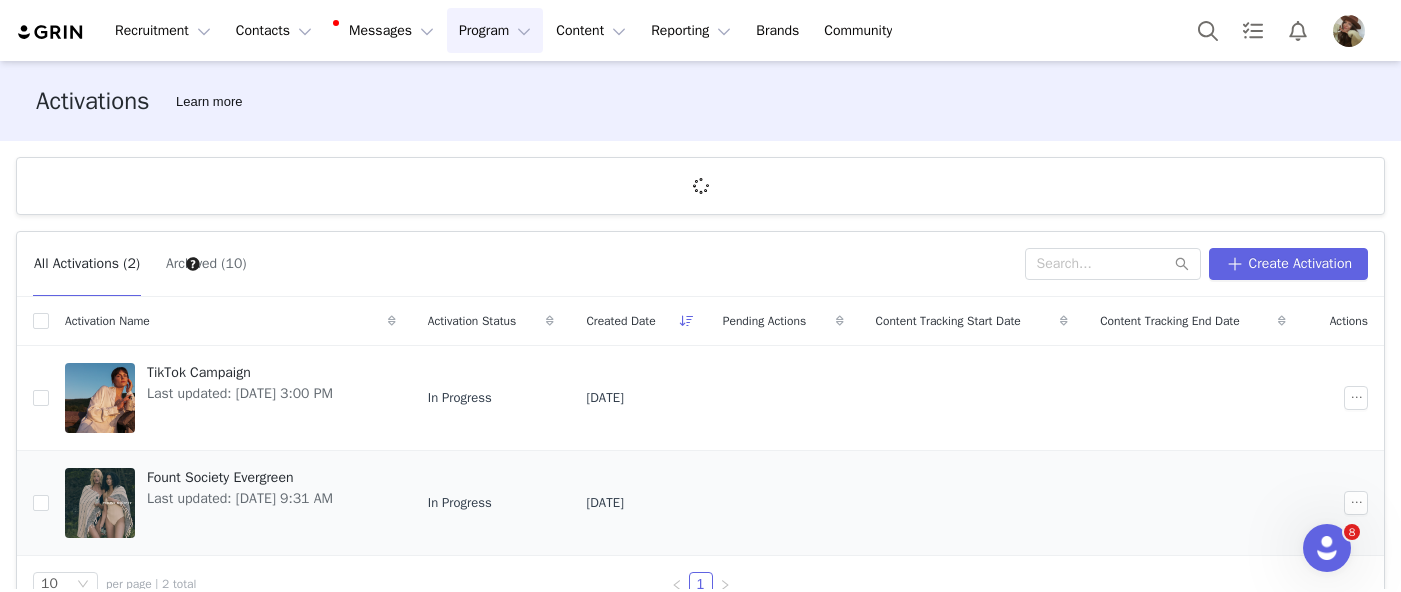 click on "Fount Society Evergreen Last updated: Feb 5, 2025 9:31 AM" at bounding box center [240, 503] 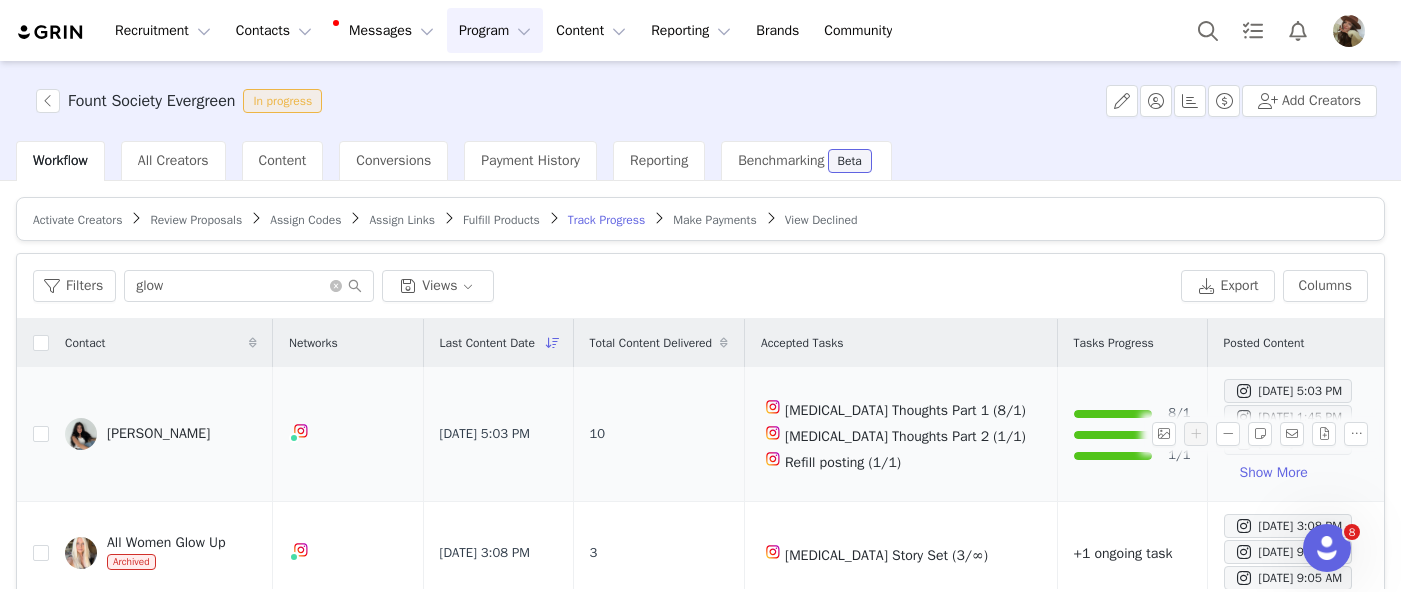 click at bounding box center [81, 434] 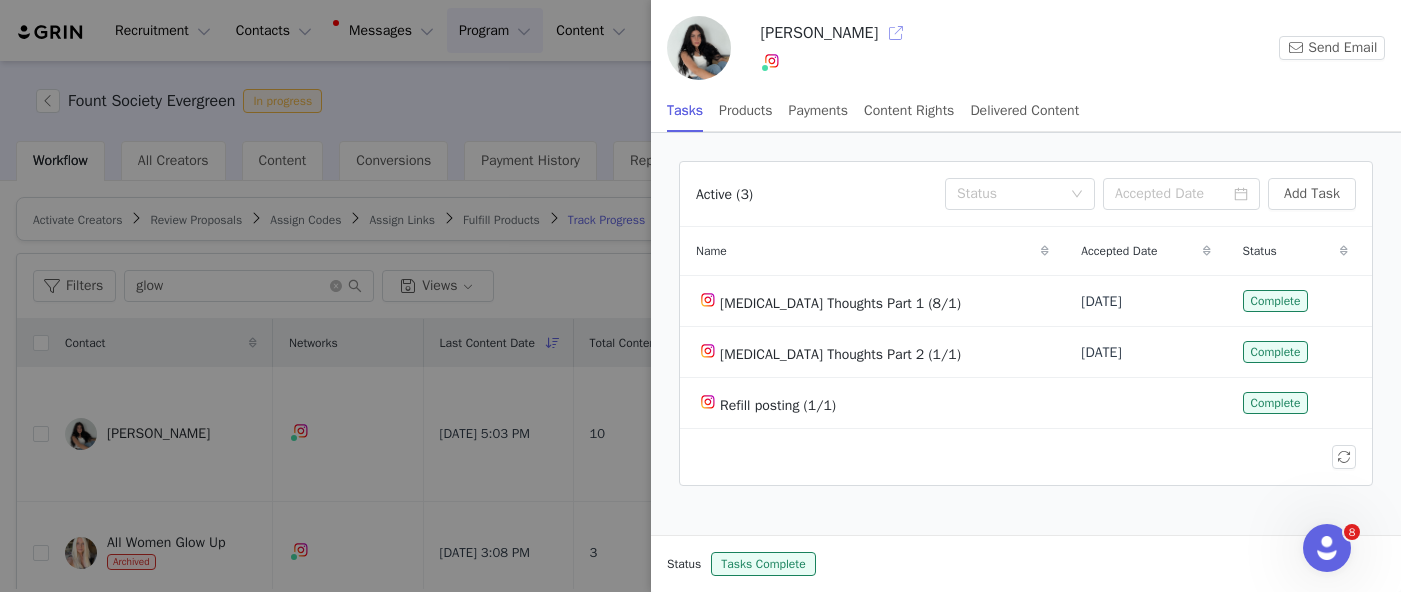click at bounding box center (896, 33) 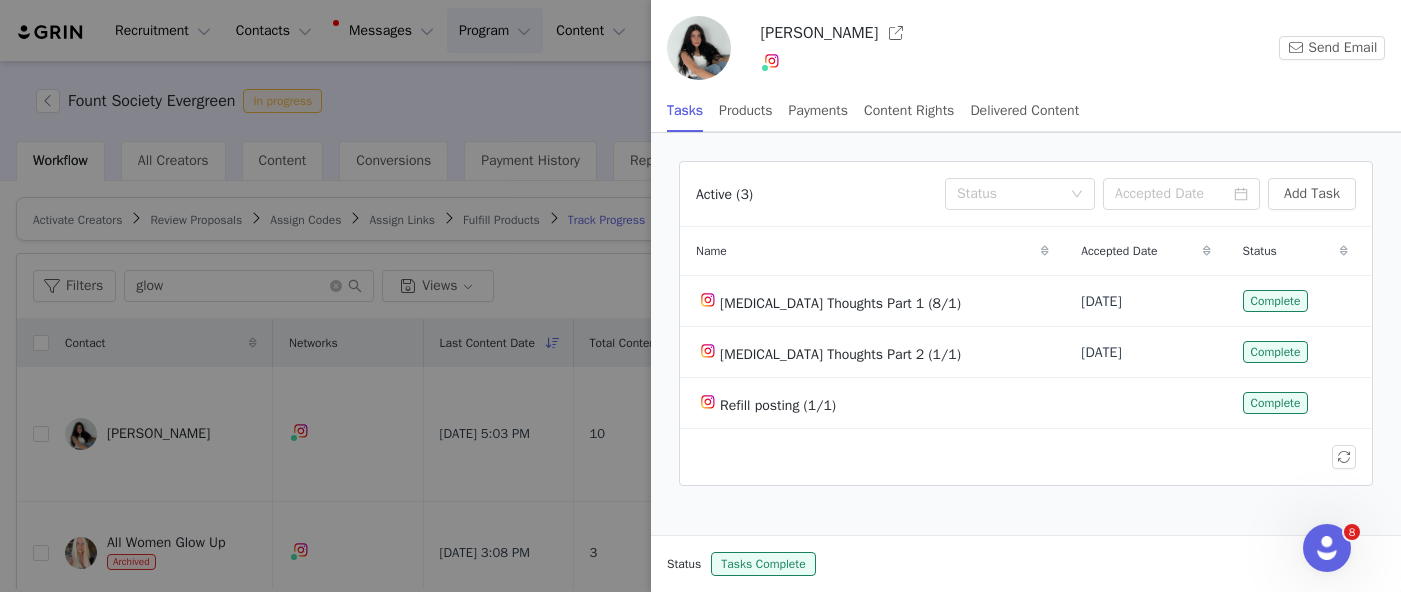 click at bounding box center [700, 296] 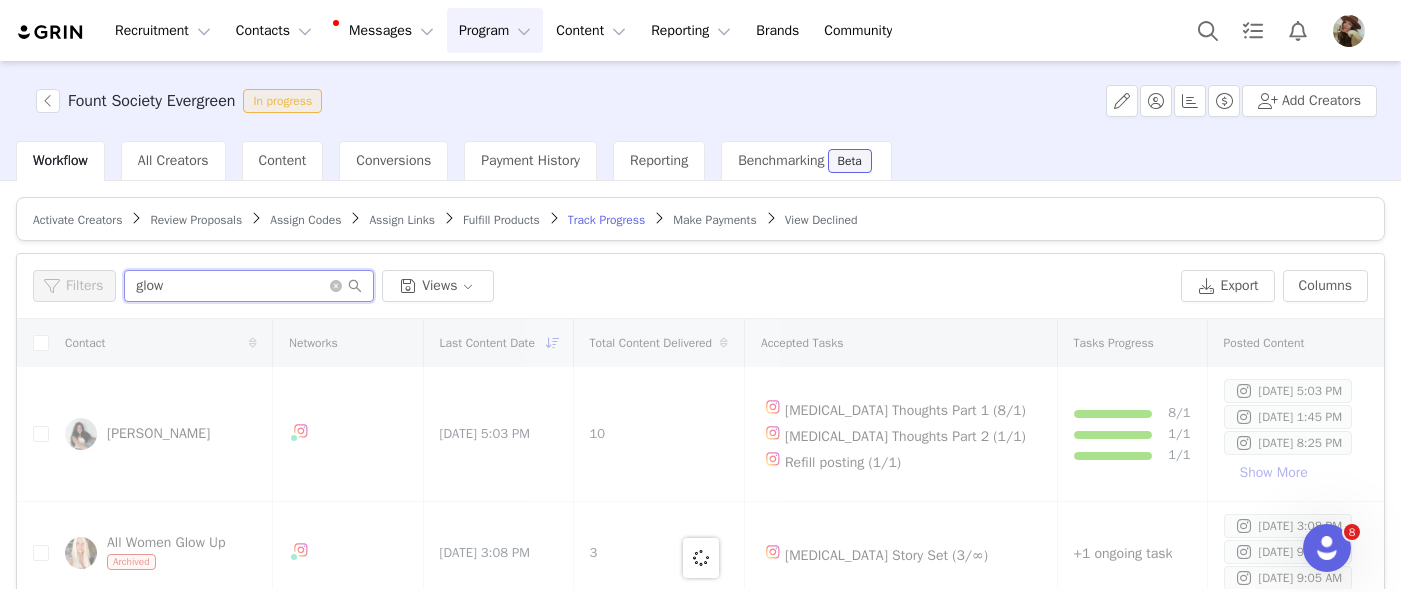 click on "glow" at bounding box center (249, 286) 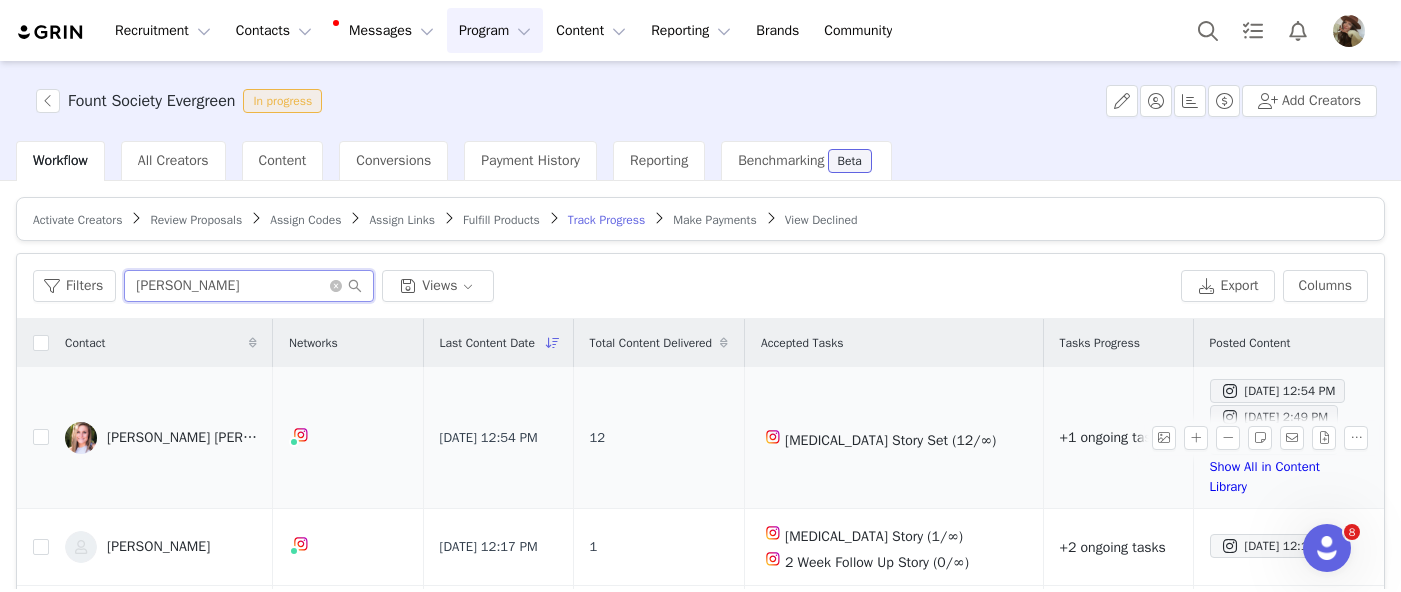 type on "[PERSON_NAME]" 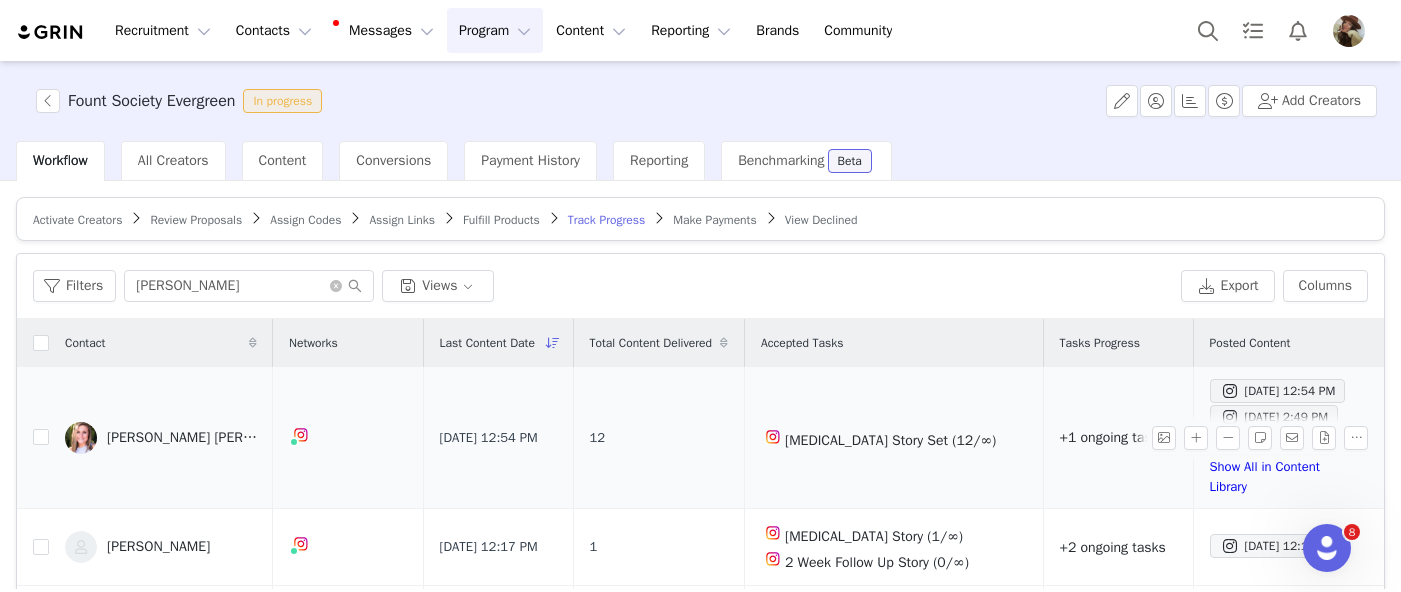 click at bounding box center [81, 438] 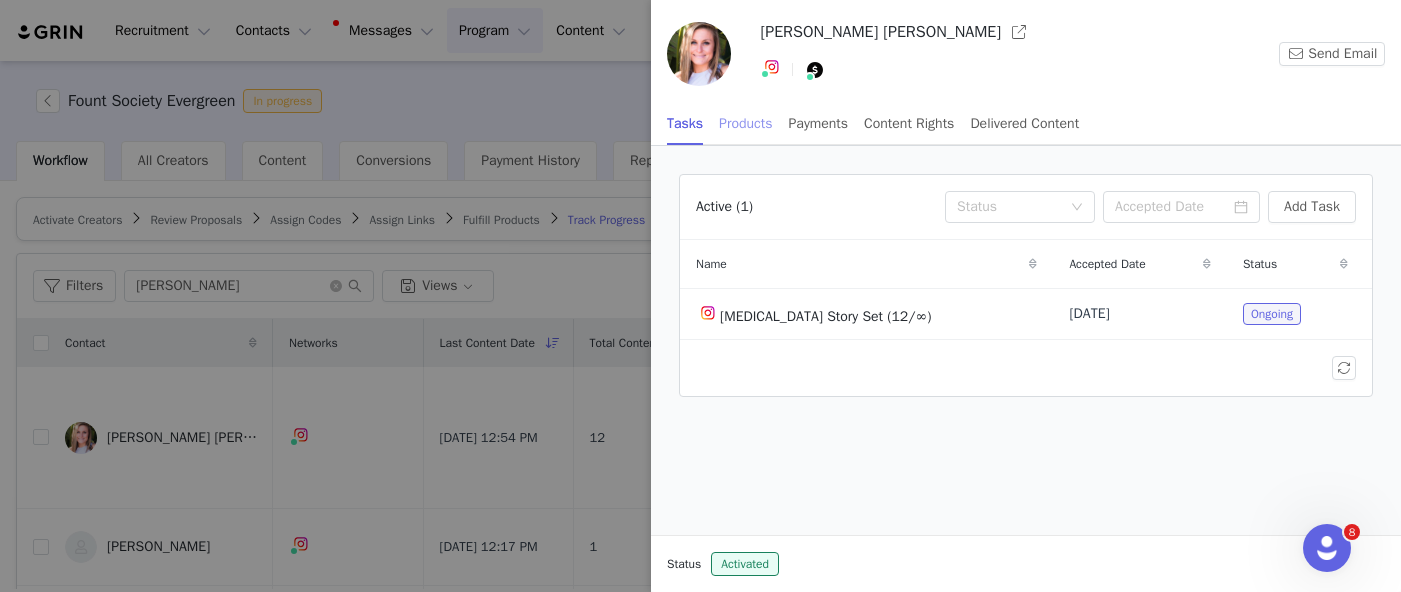 click on "Products" at bounding box center (745, 123) 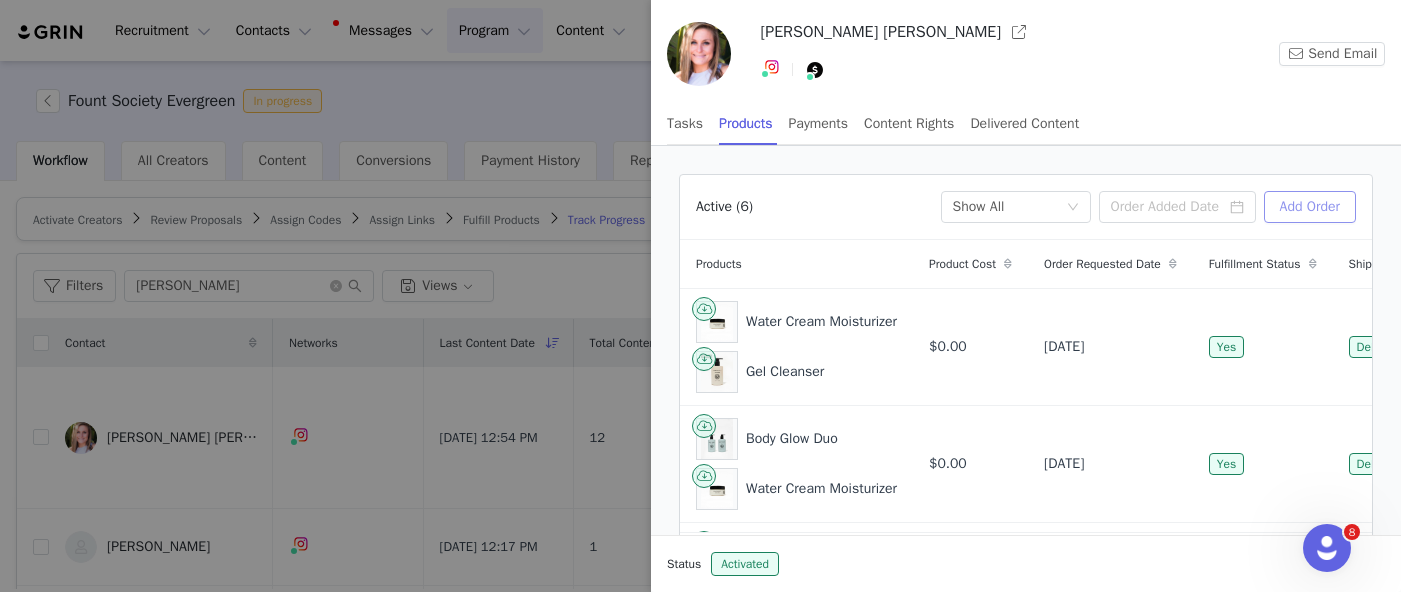 click on "Add Order" at bounding box center (1310, 207) 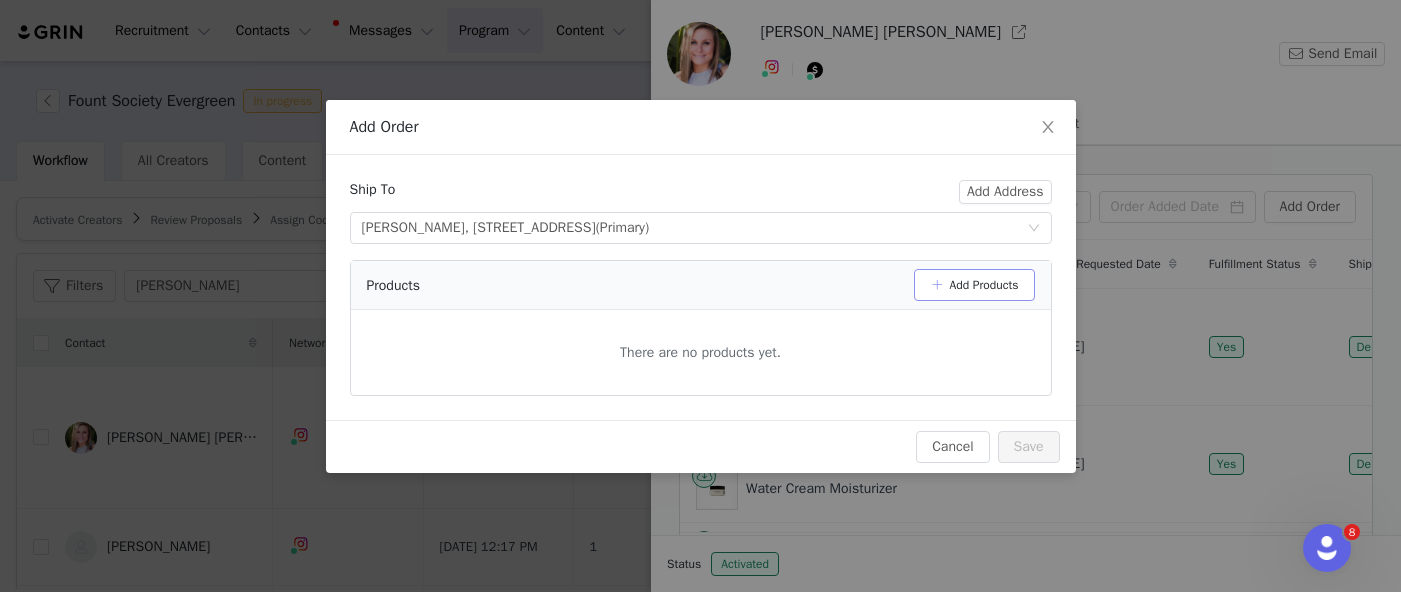 click on "Add Products" at bounding box center (974, 285) 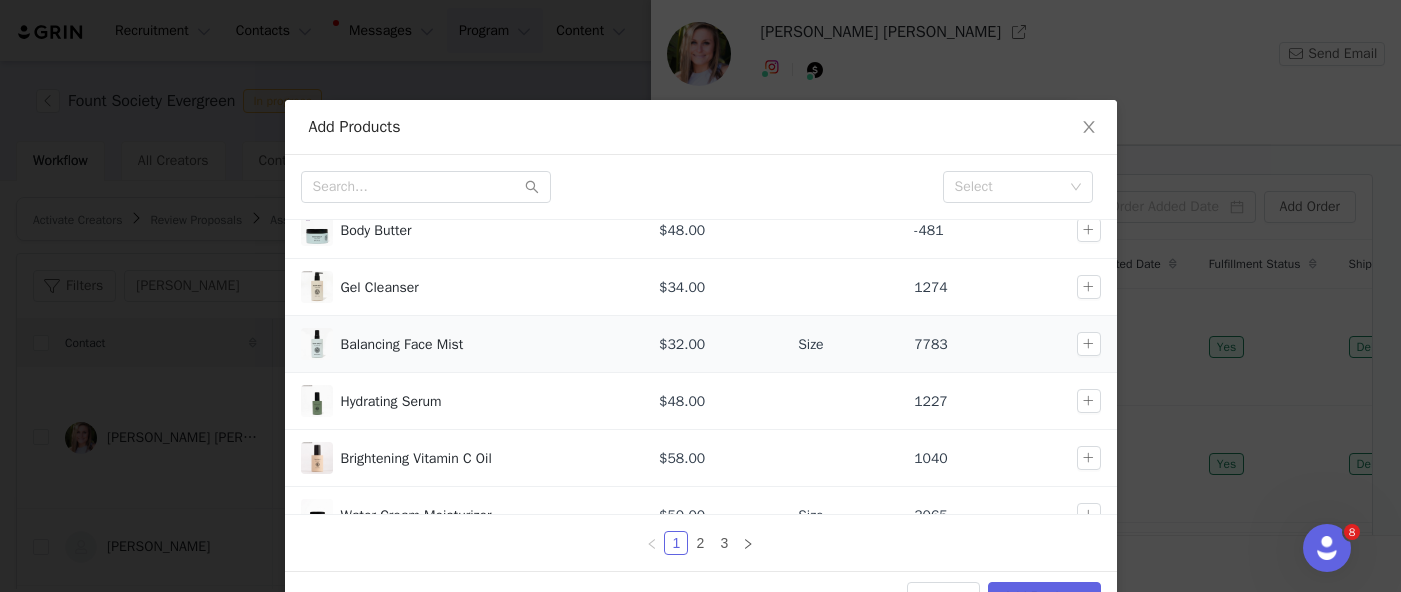 scroll, scrollTop: 234, scrollLeft: 0, axis: vertical 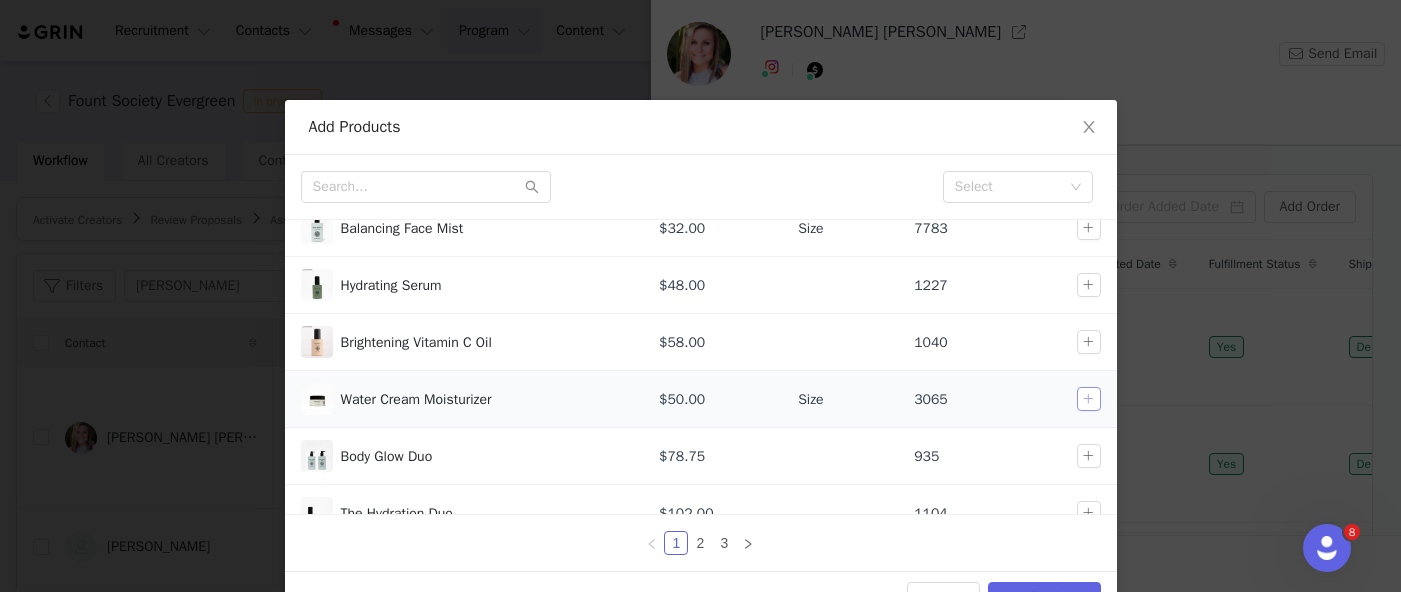 click at bounding box center (1089, 399) 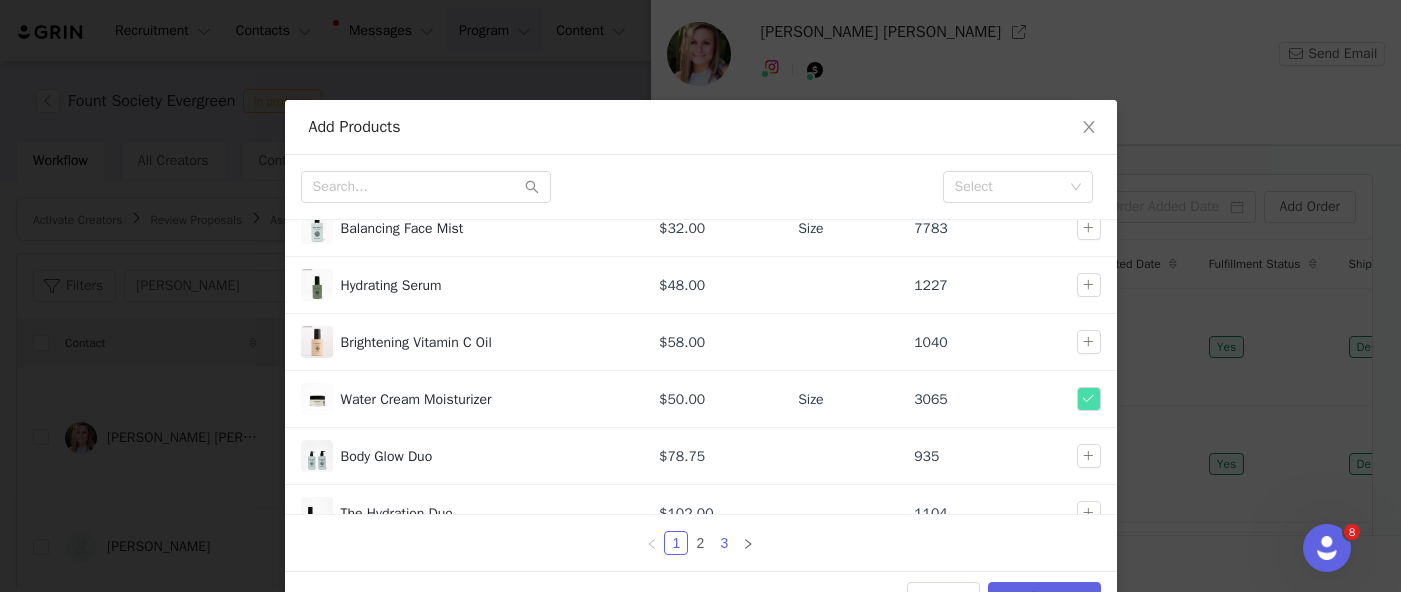 click on "3" at bounding box center (724, 543) 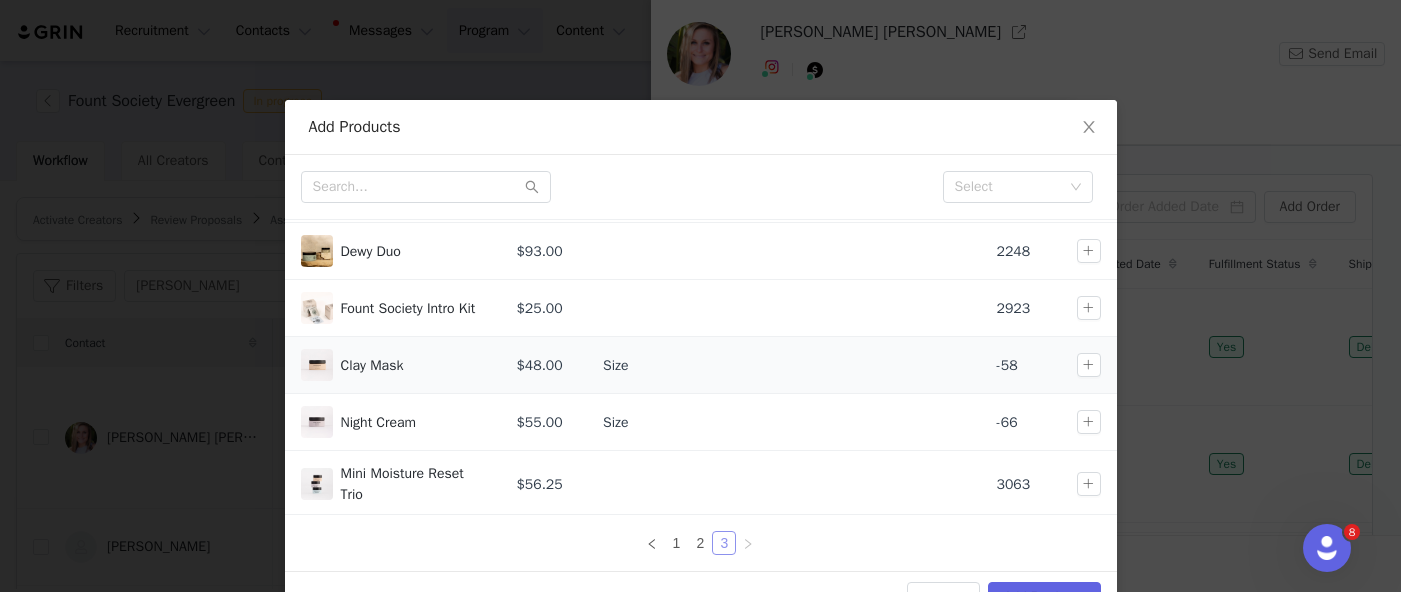 scroll, scrollTop: 116, scrollLeft: 0, axis: vertical 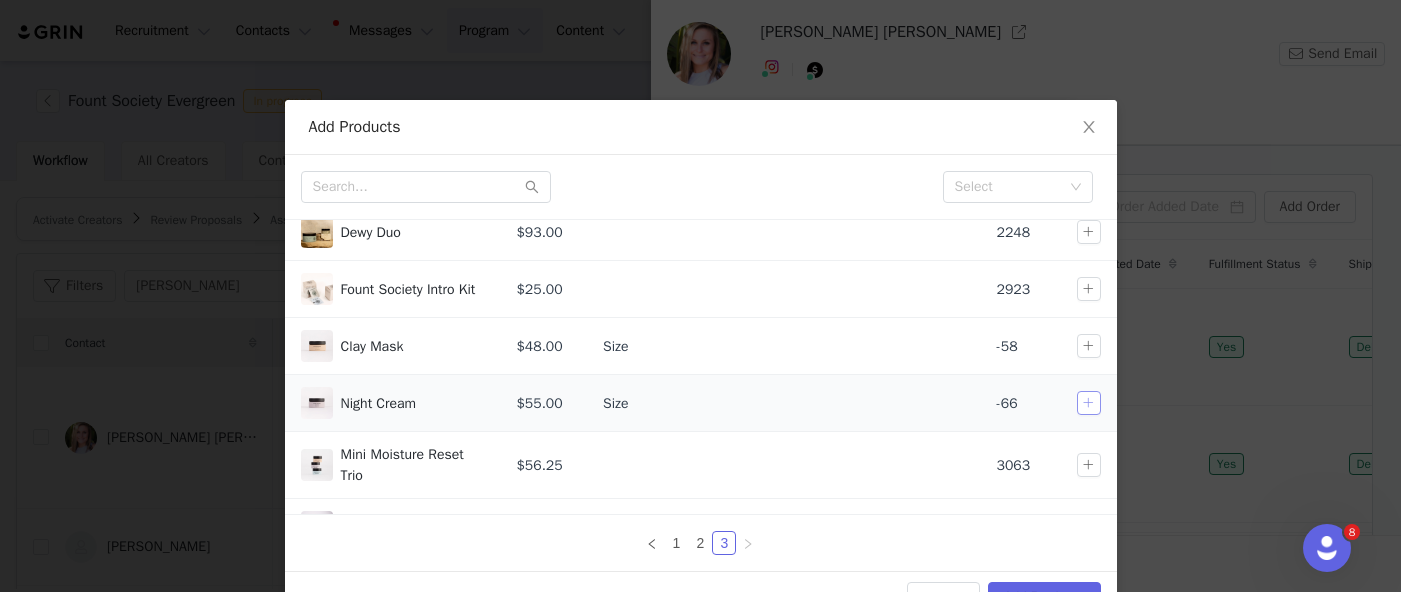 click at bounding box center [1089, 403] 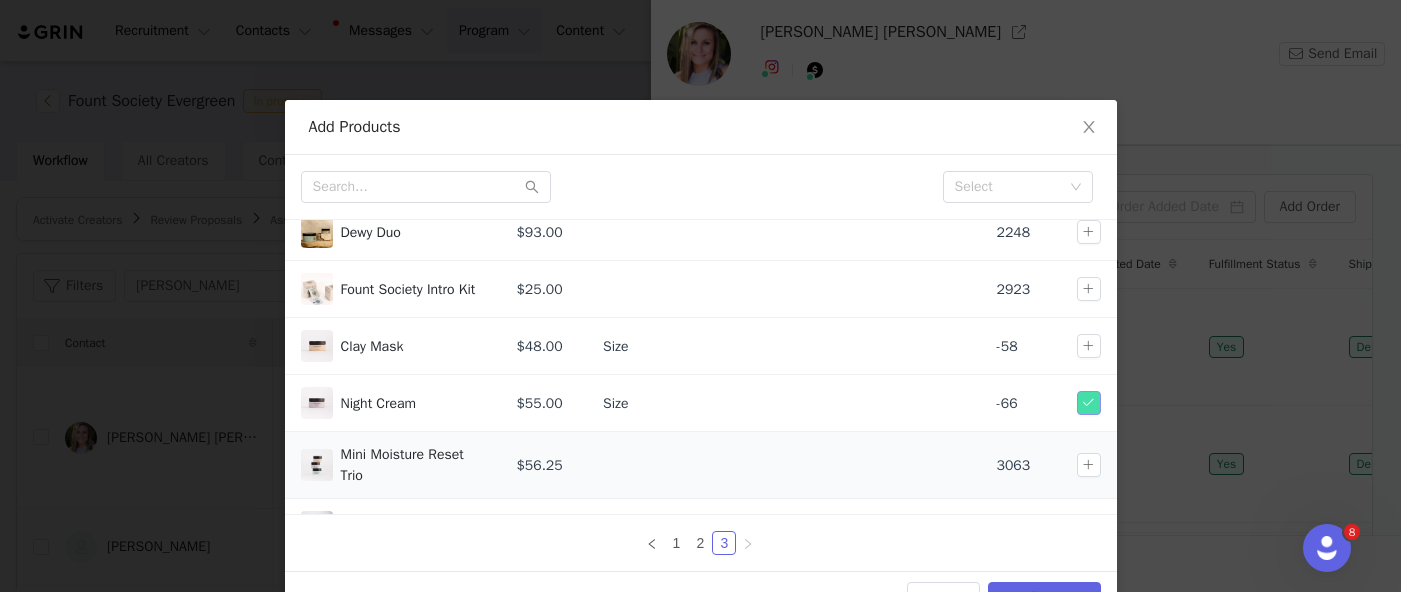 scroll, scrollTop: 358, scrollLeft: 0, axis: vertical 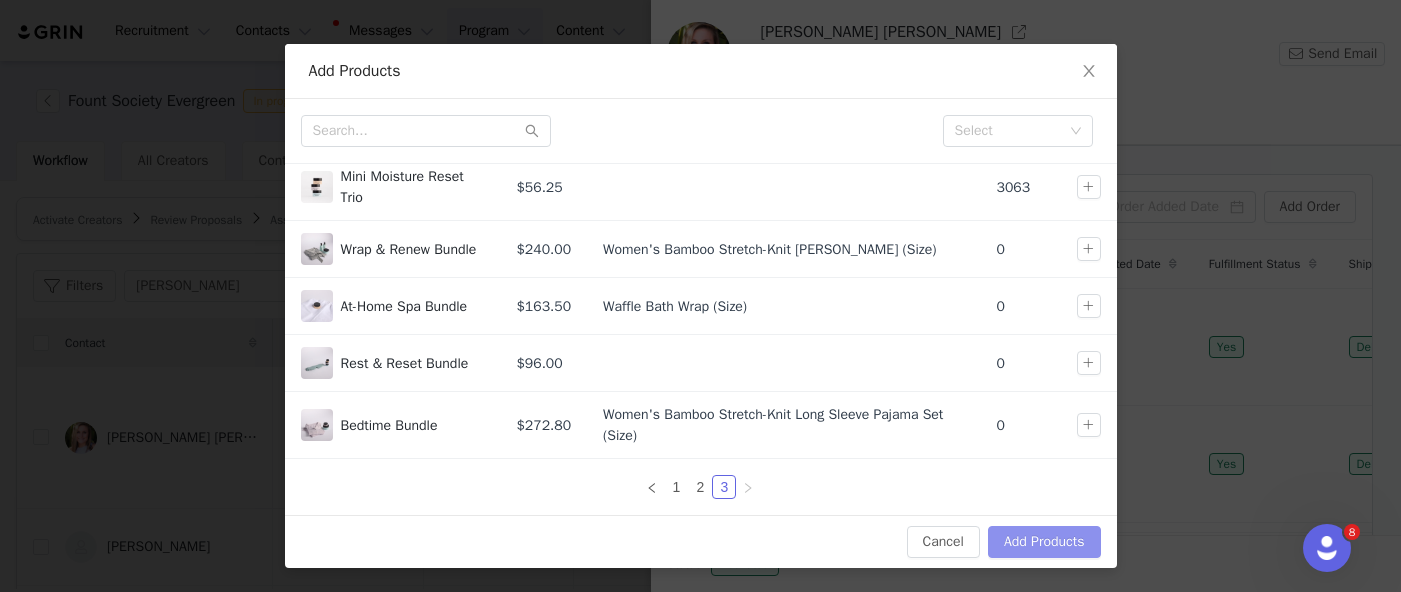click on "Add Products" at bounding box center (1044, 542) 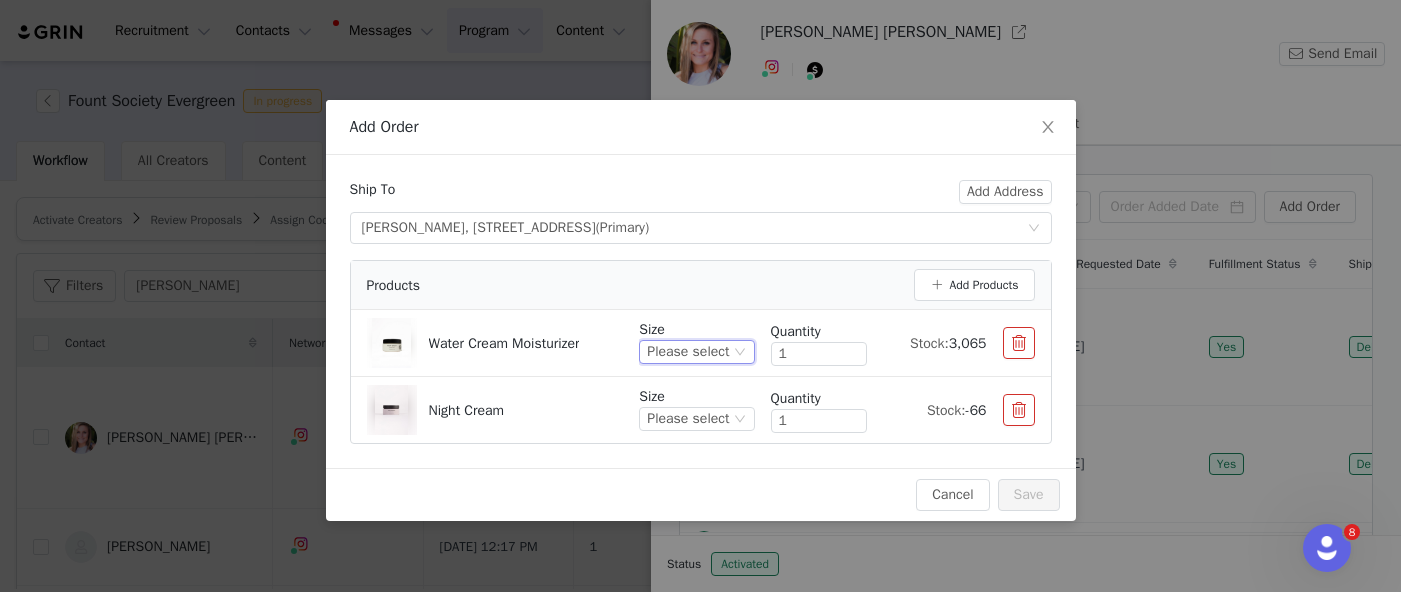 click on "Please select" at bounding box center [688, 352] 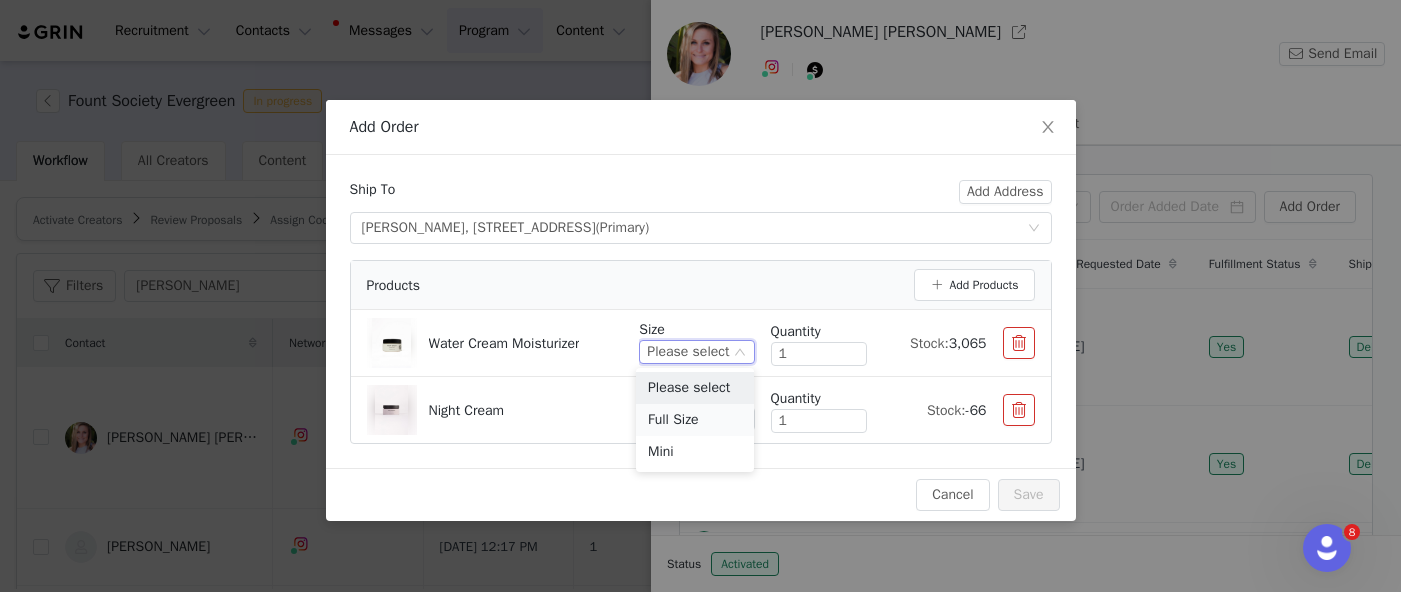 click on "Full Size" at bounding box center (695, 420) 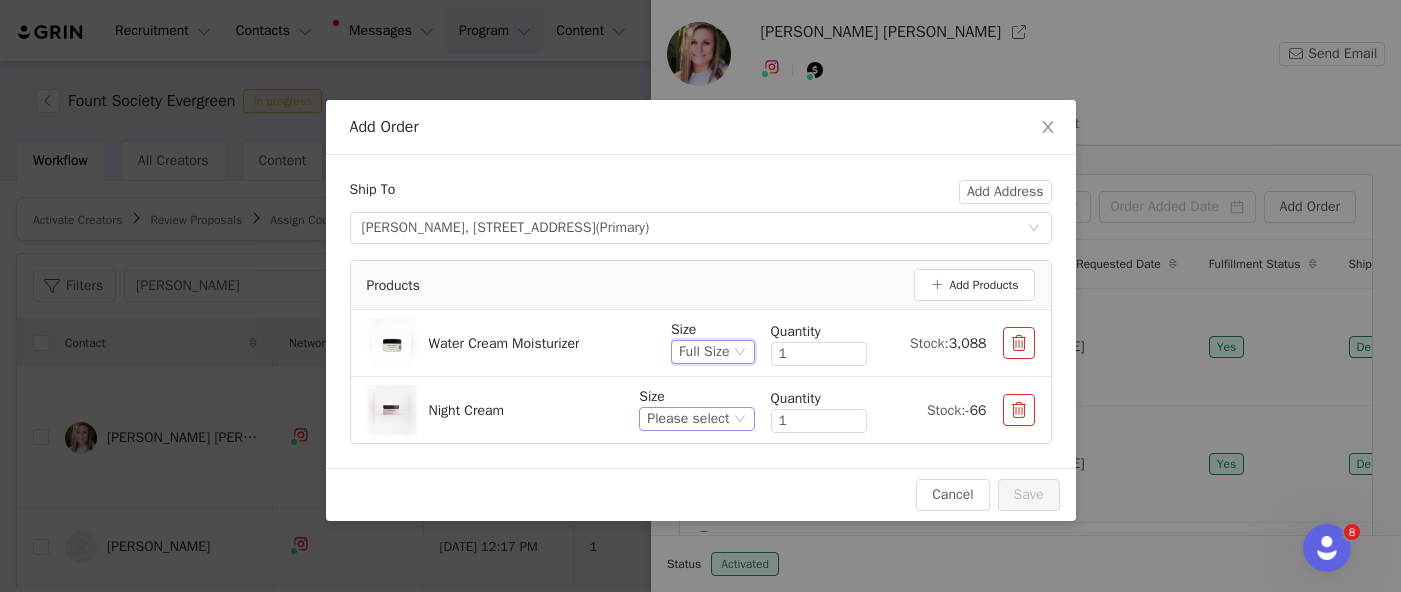 click on "Please select" at bounding box center [688, 419] 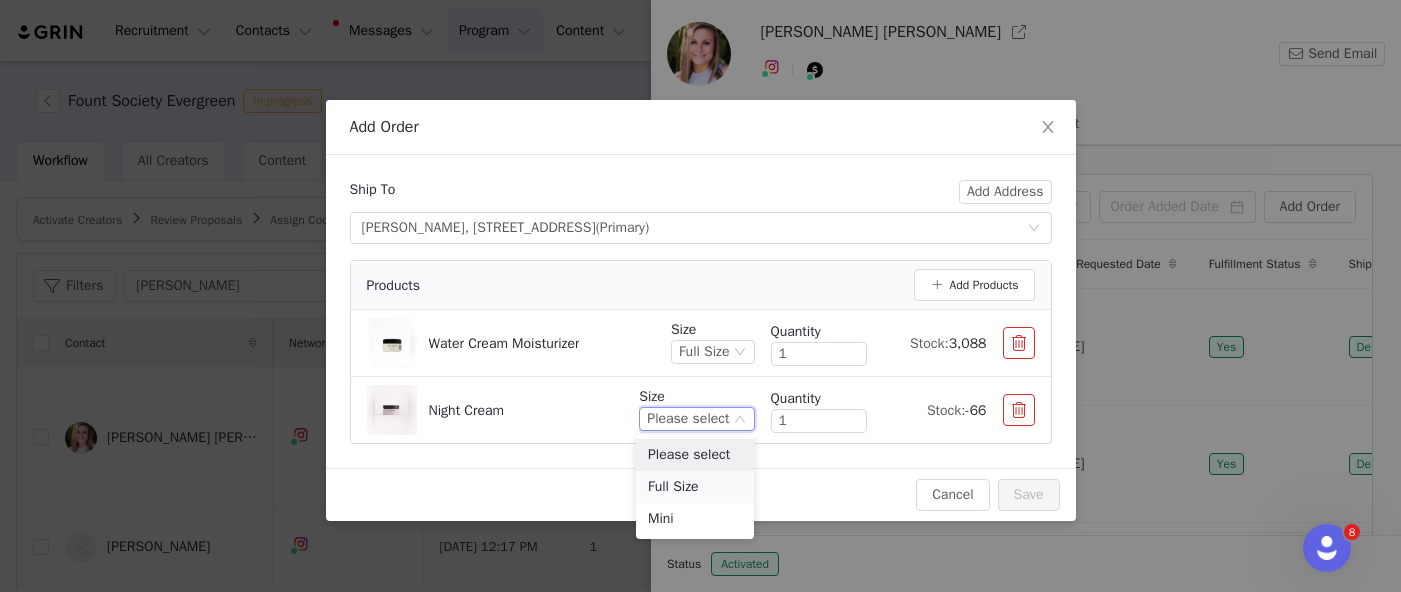 click on "Full Size" at bounding box center [695, 487] 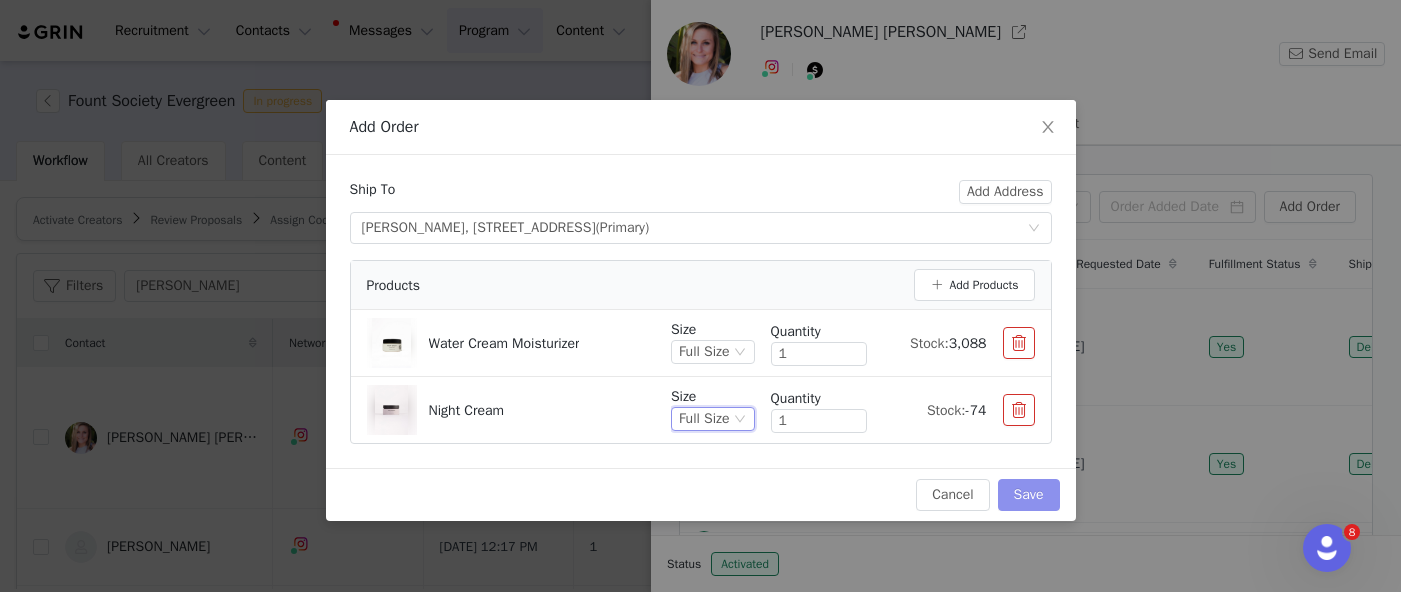 click on "Save" at bounding box center [1029, 495] 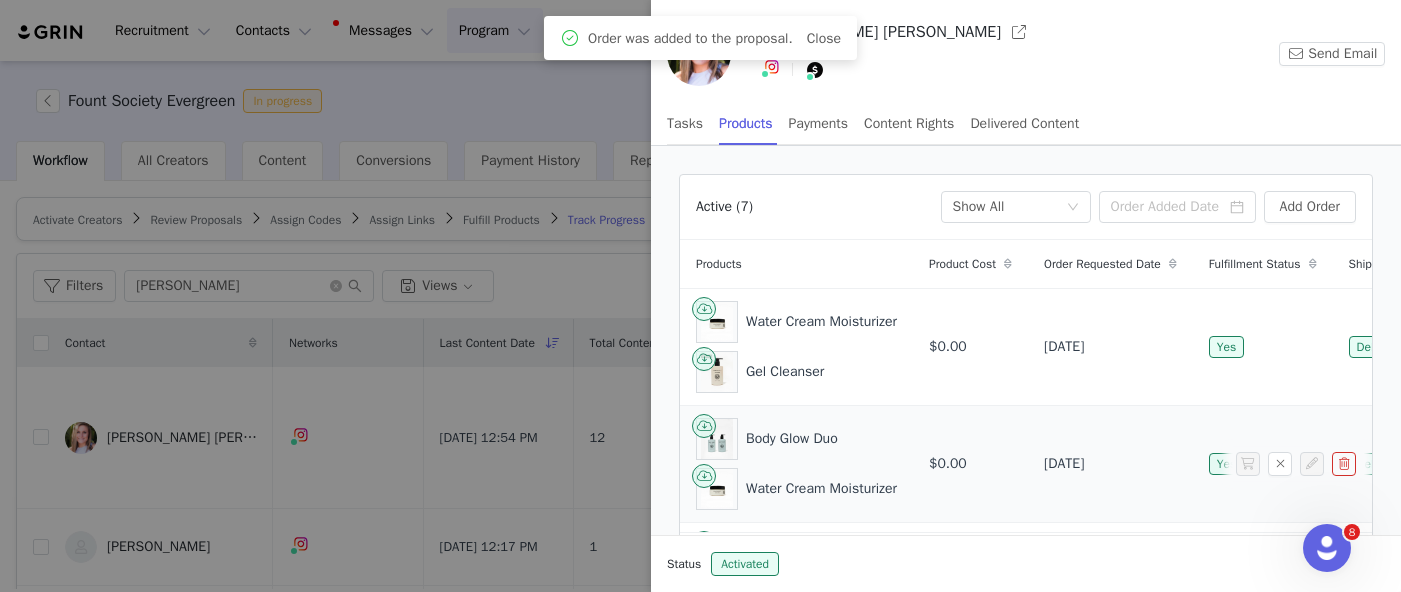 scroll, scrollTop: 425, scrollLeft: 0, axis: vertical 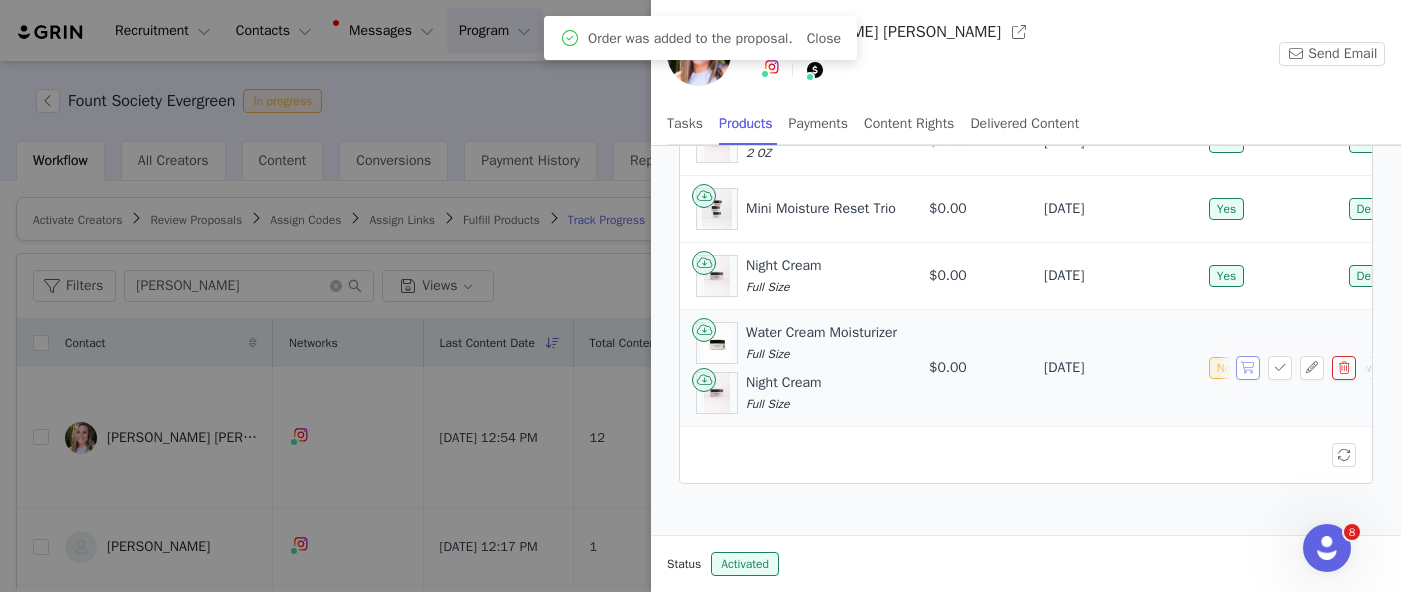 click at bounding box center (1248, 368) 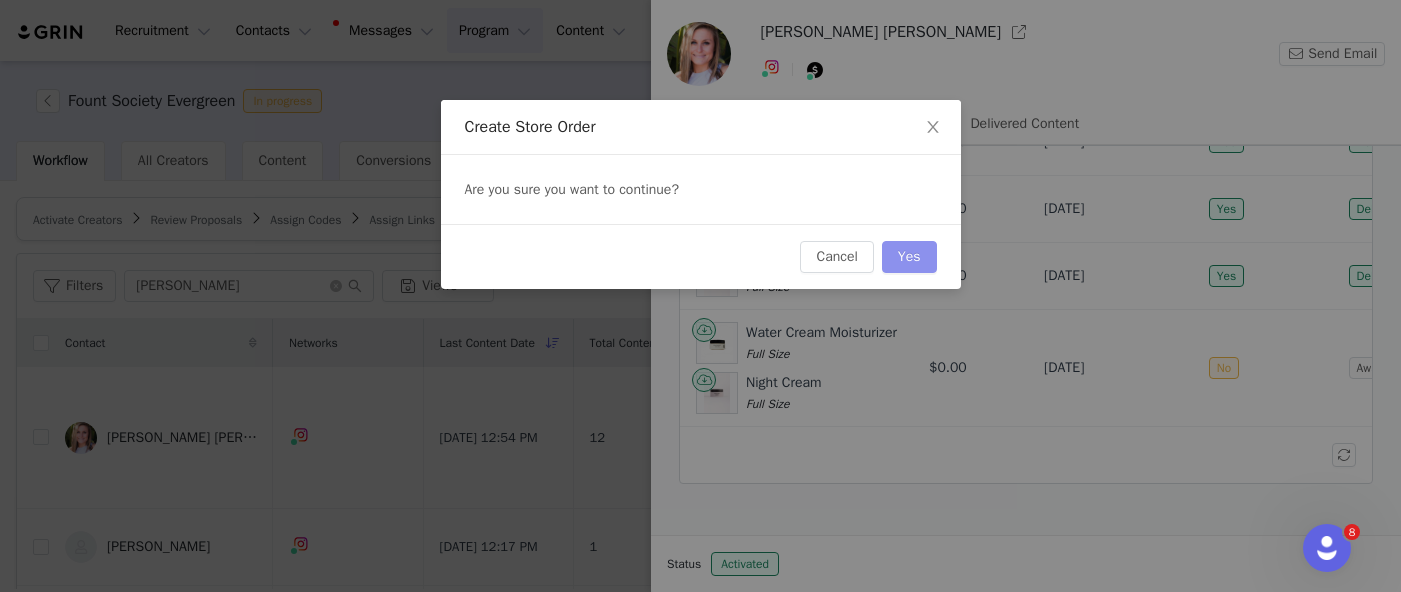 click on "Yes" at bounding box center [909, 257] 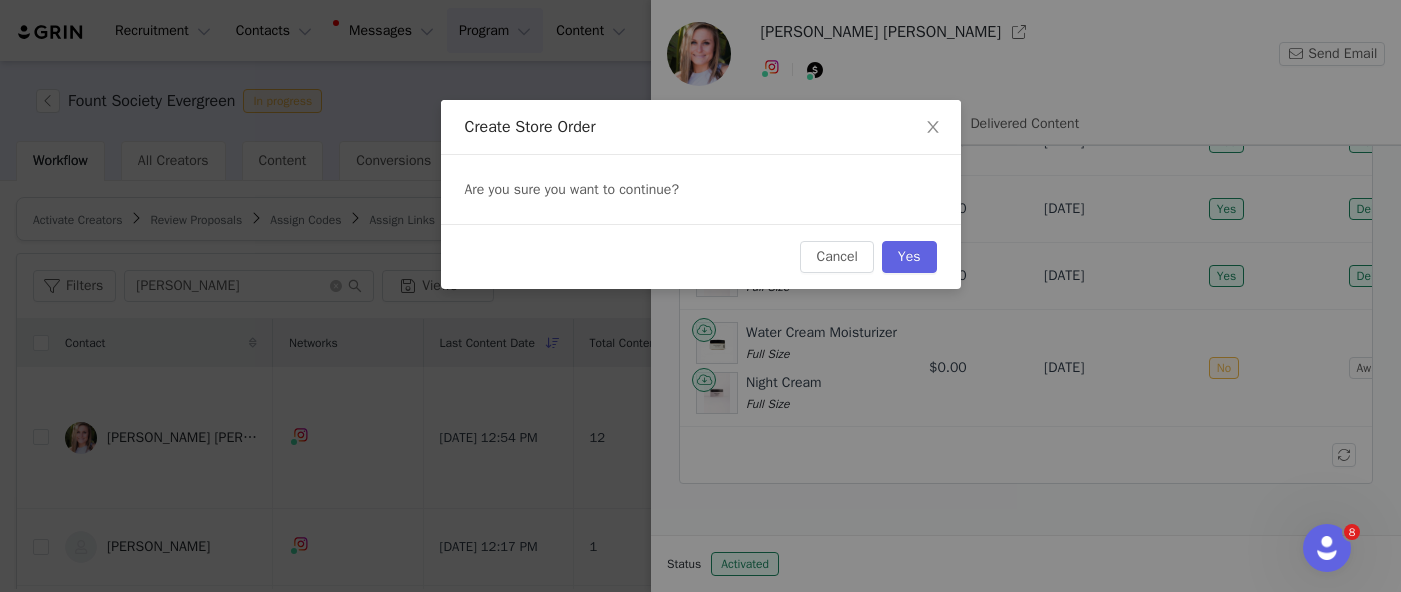 scroll, scrollTop: 0, scrollLeft: 0, axis: both 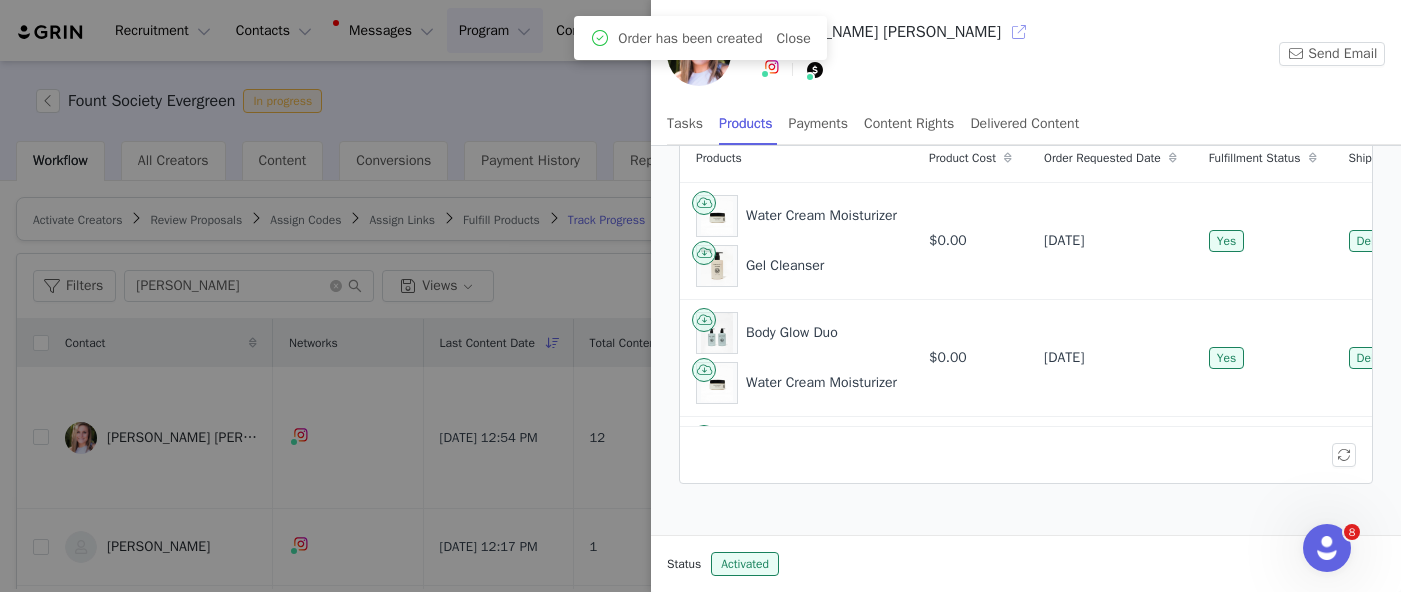 click at bounding box center (1019, 32) 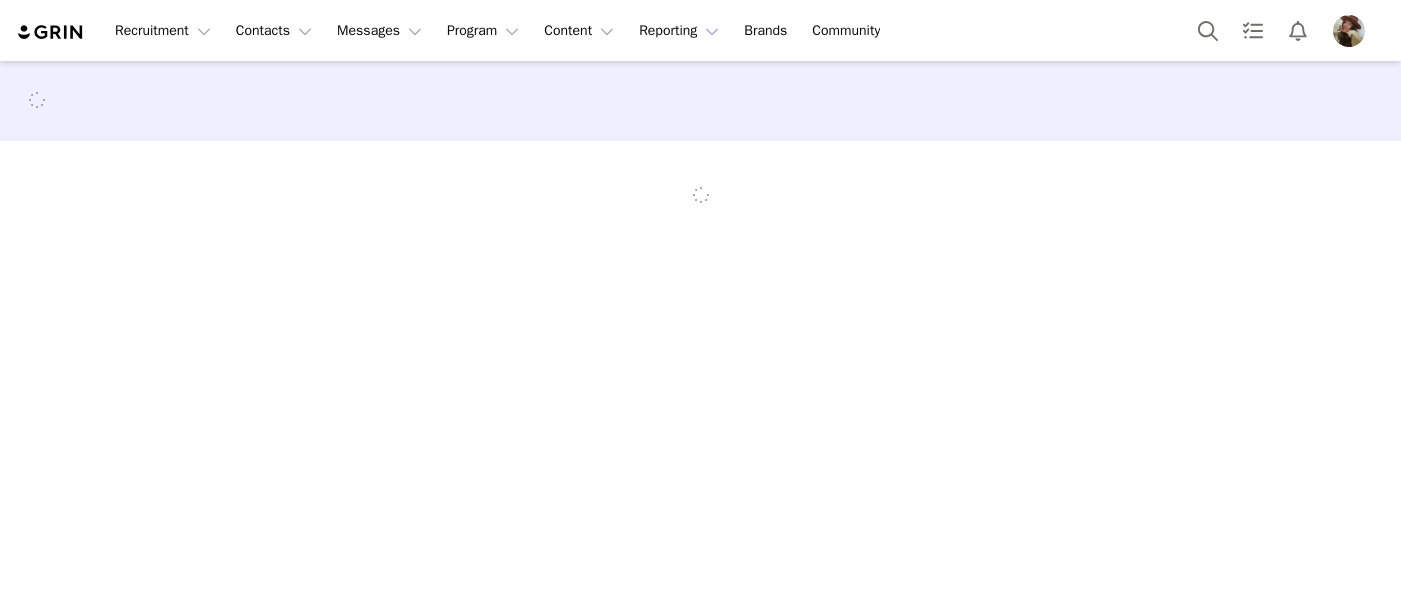 scroll, scrollTop: 0, scrollLeft: 0, axis: both 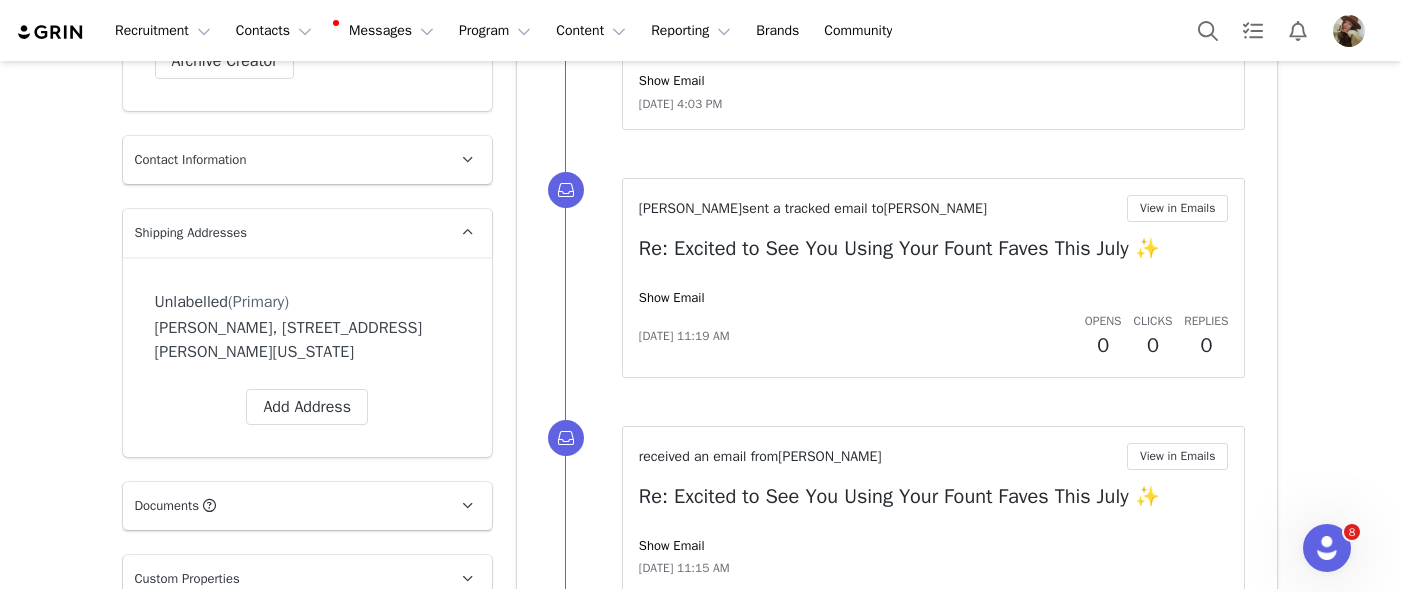 drag, startPoint x: 156, startPoint y: 327, endPoint x: 264, endPoint y: 365, distance: 114.49017 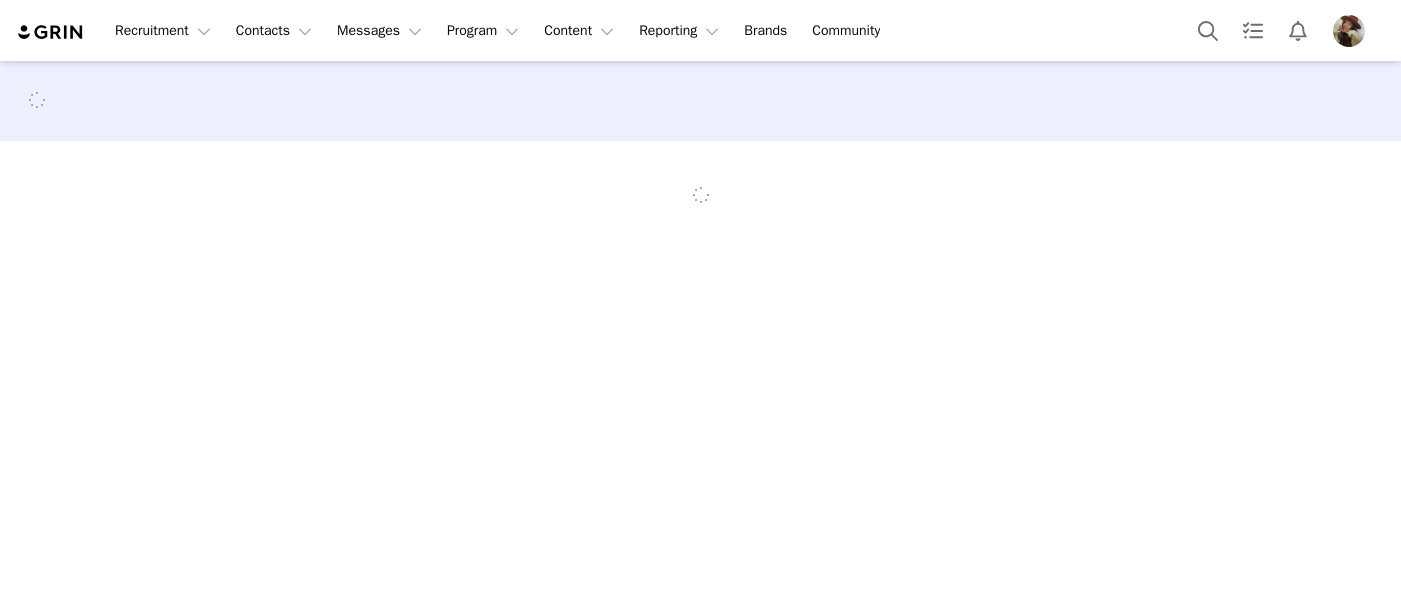 scroll, scrollTop: 0, scrollLeft: 0, axis: both 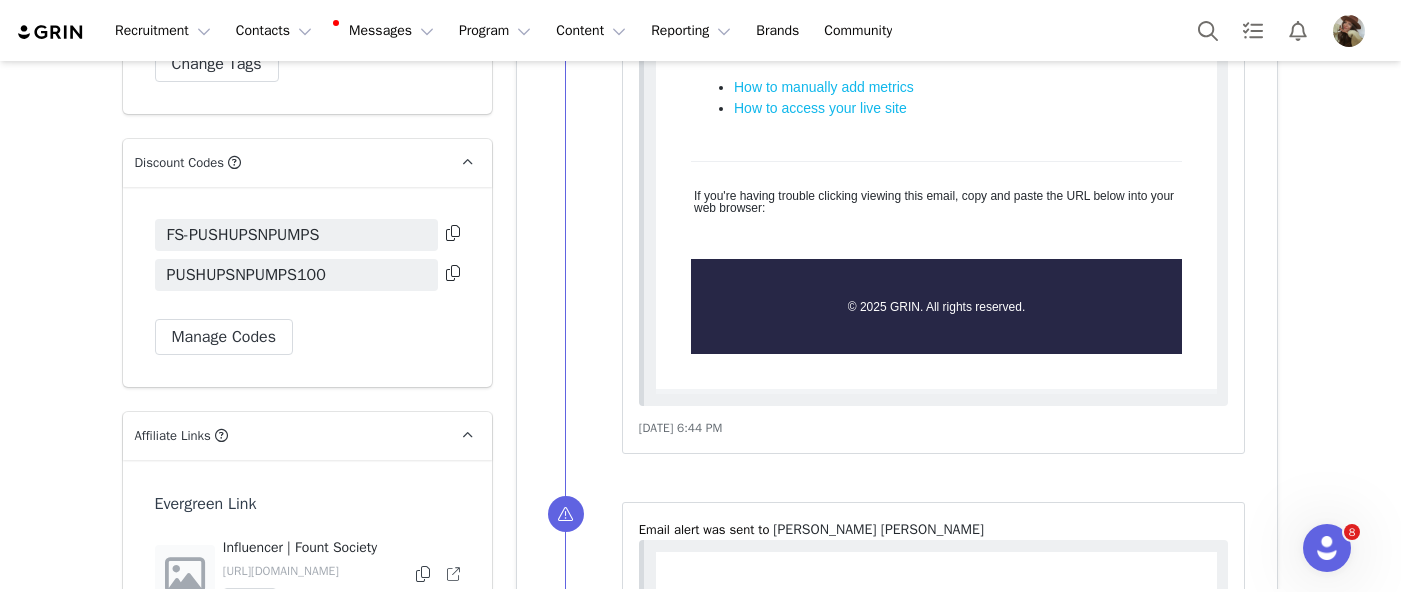 click at bounding box center (453, 234) 